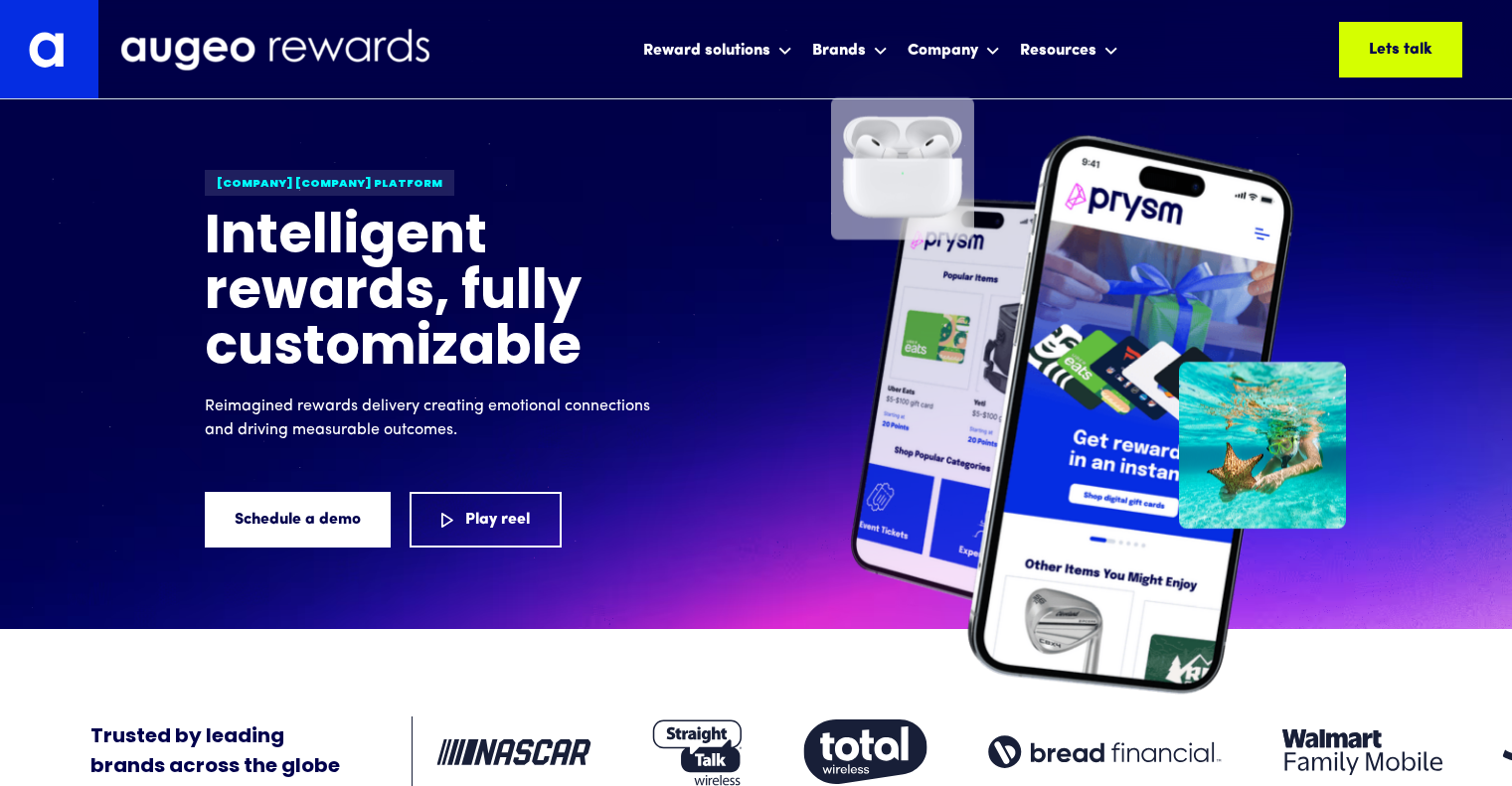 scroll, scrollTop: 343, scrollLeft: 0, axis: vertical 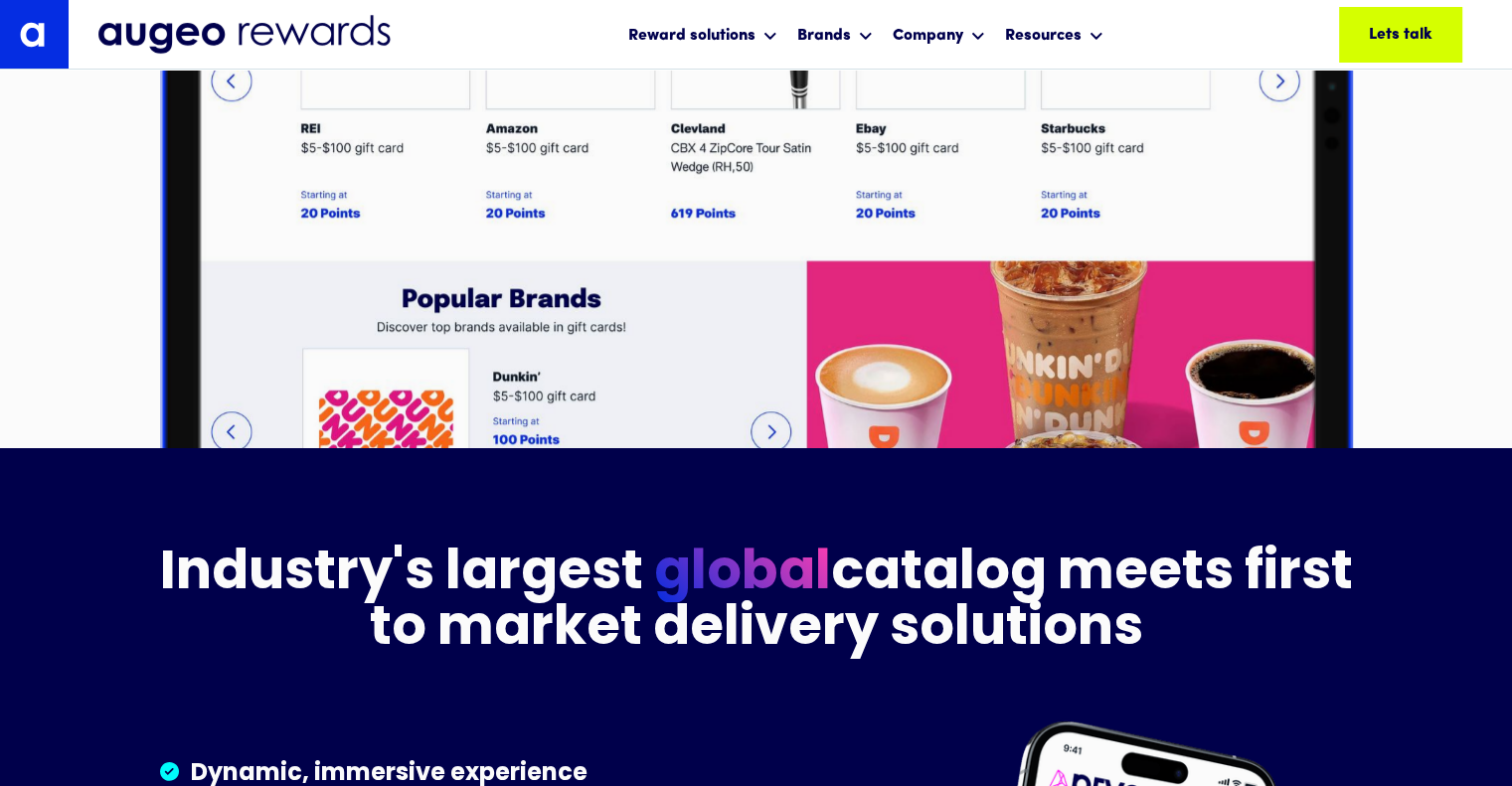 click at bounding box center (246, 35) 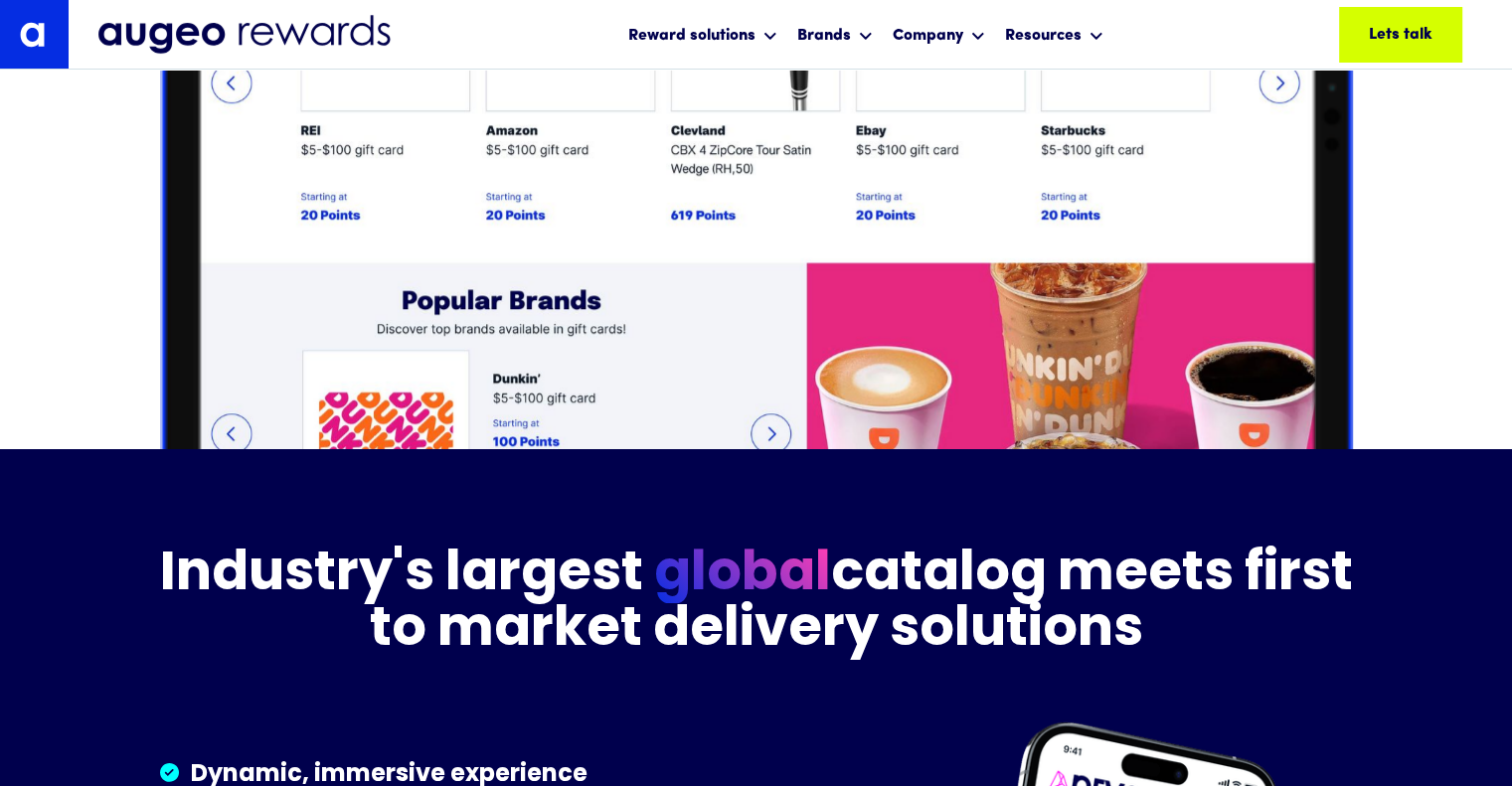 scroll, scrollTop: 2467, scrollLeft: 0, axis: vertical 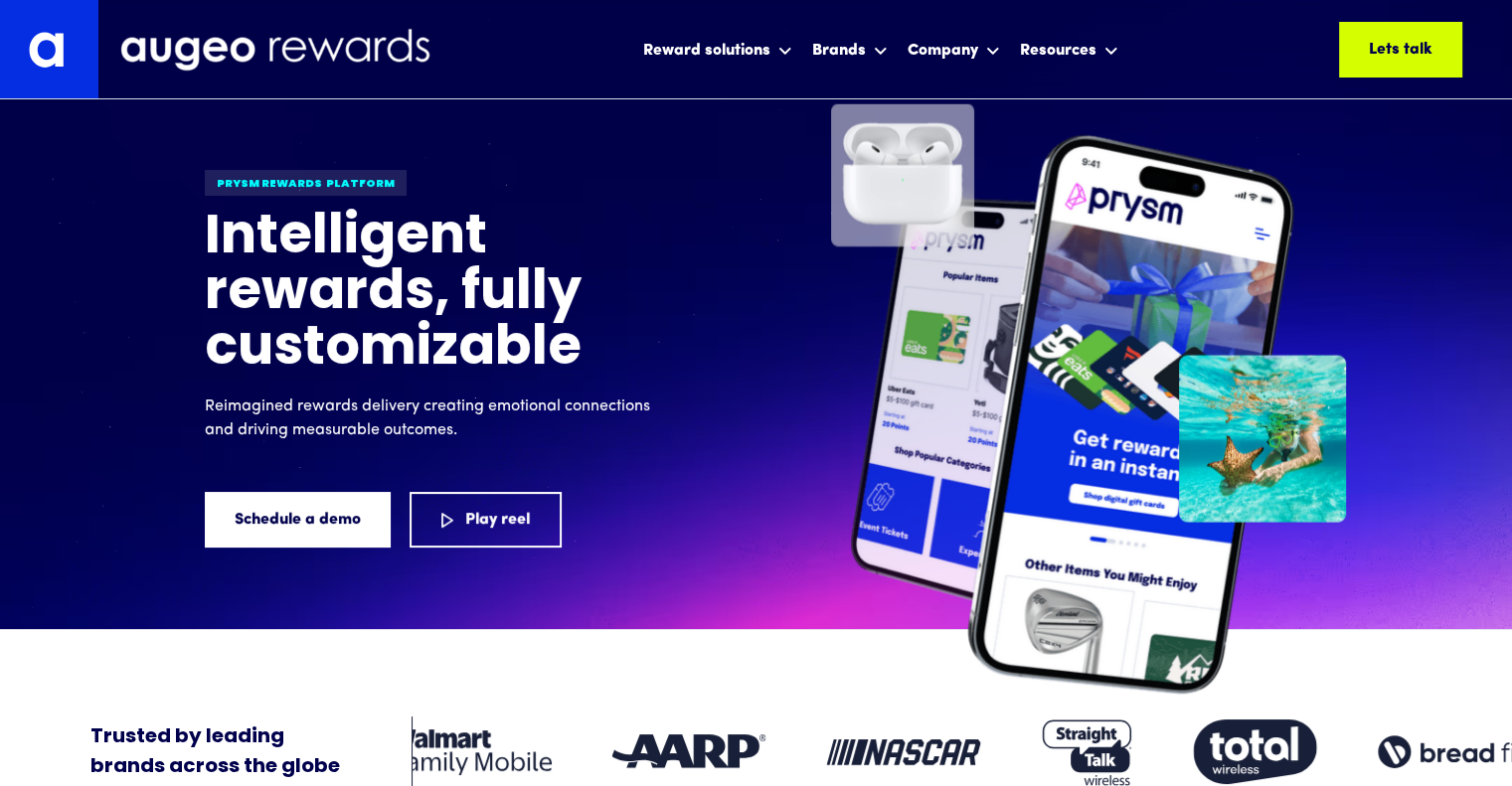 click at bounding box center (49, 49) 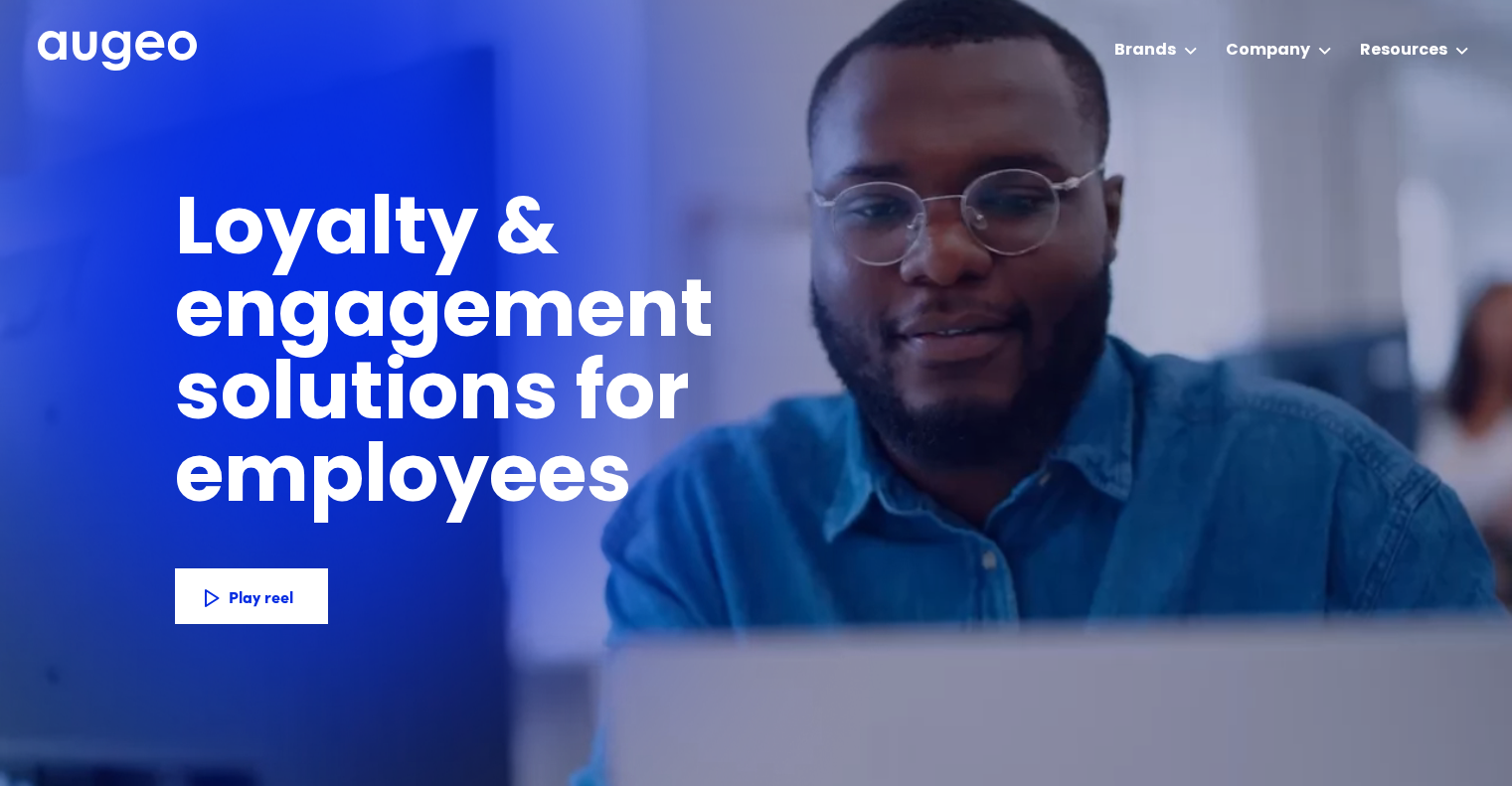 scroll, scrollTop: 0, scrollLeft: 0, axis: both 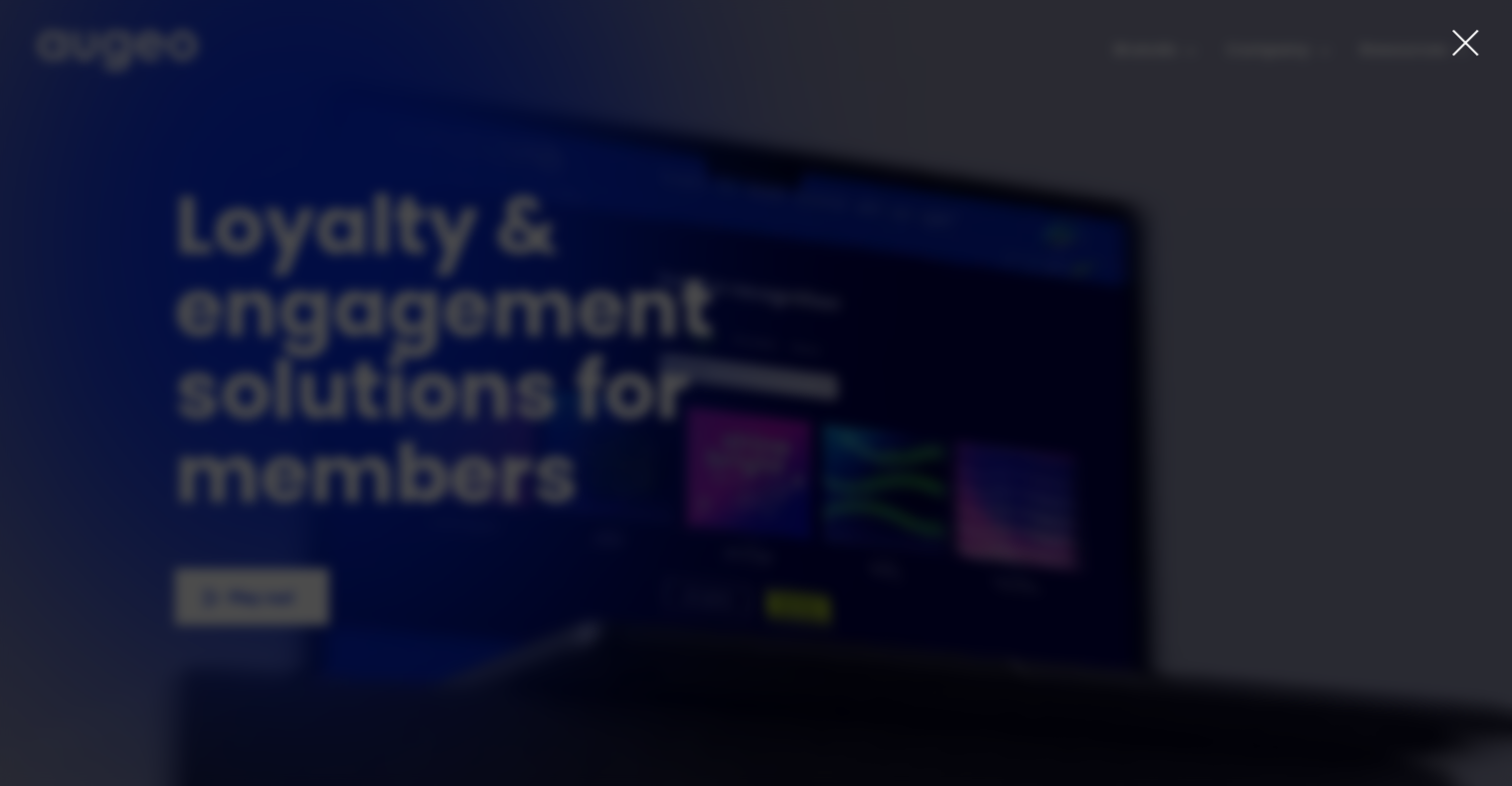 click at bounding box center [1465, 43] 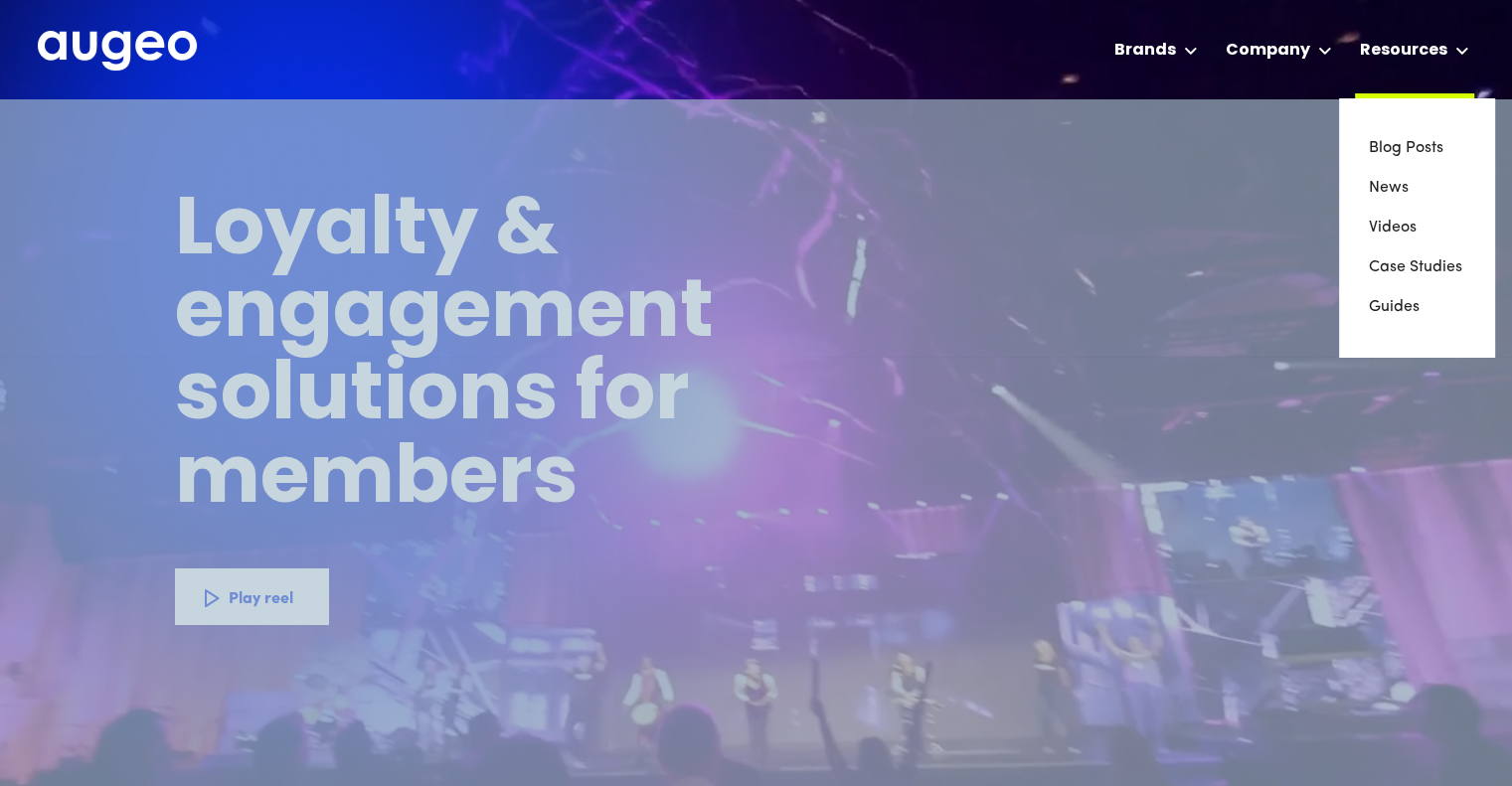 click on "Resources" at bounding box center [1404, 51] 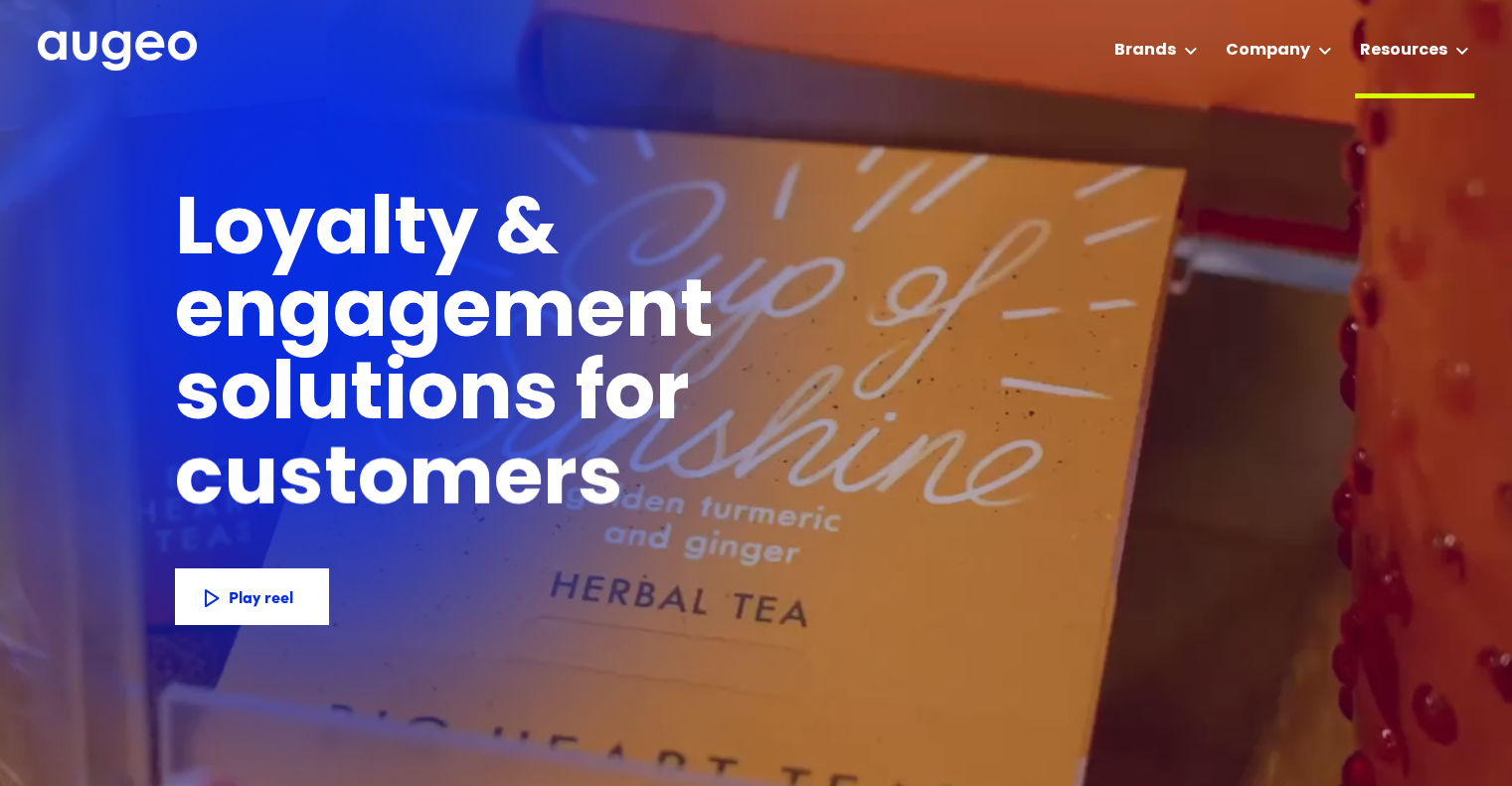 click at bounding box center [1461, 51] 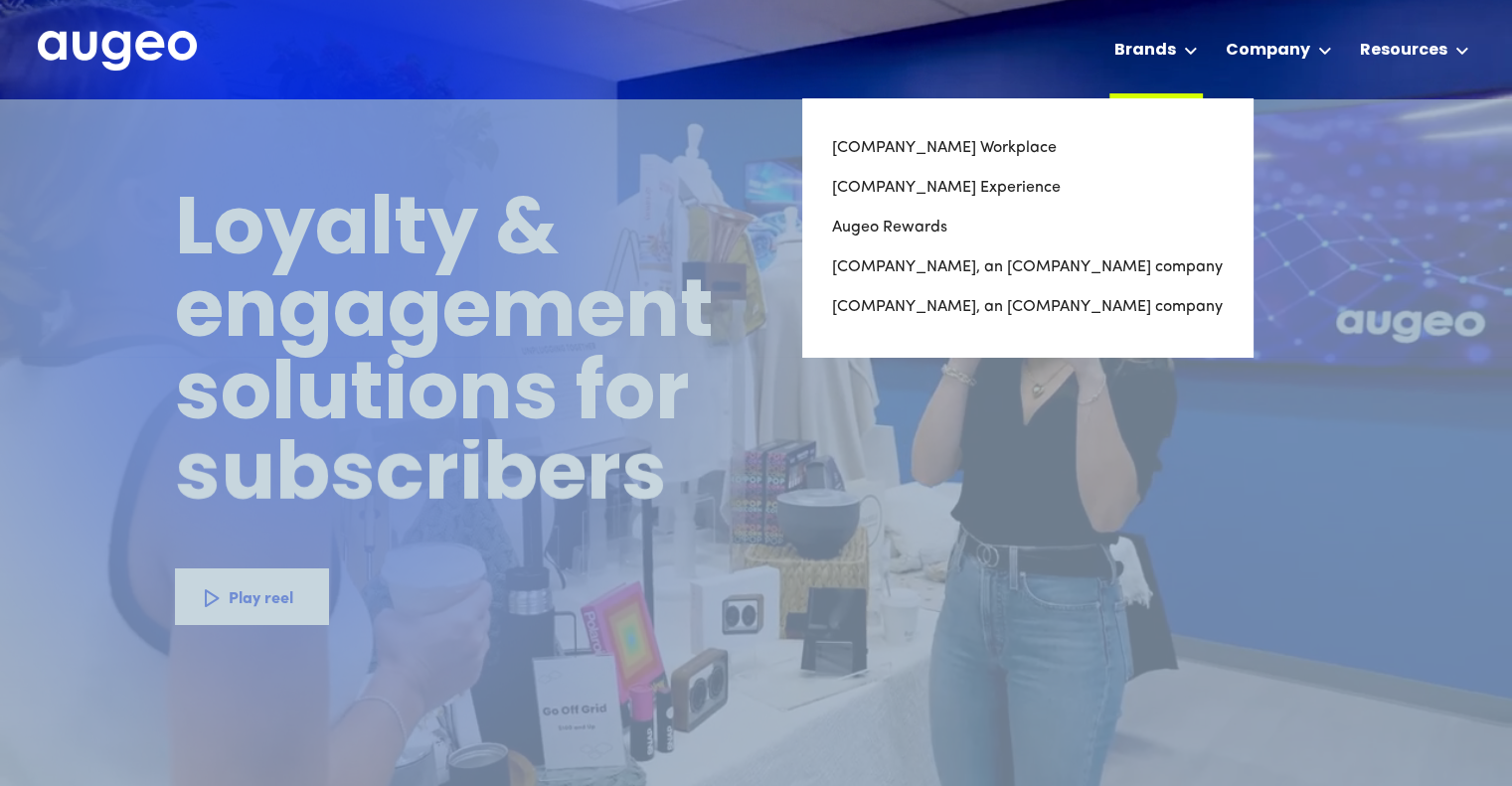 drag, startPoint x: 1434, startPoint y: 51, endPoint x: 1163, endPoint y: 47, distance: 271.0295 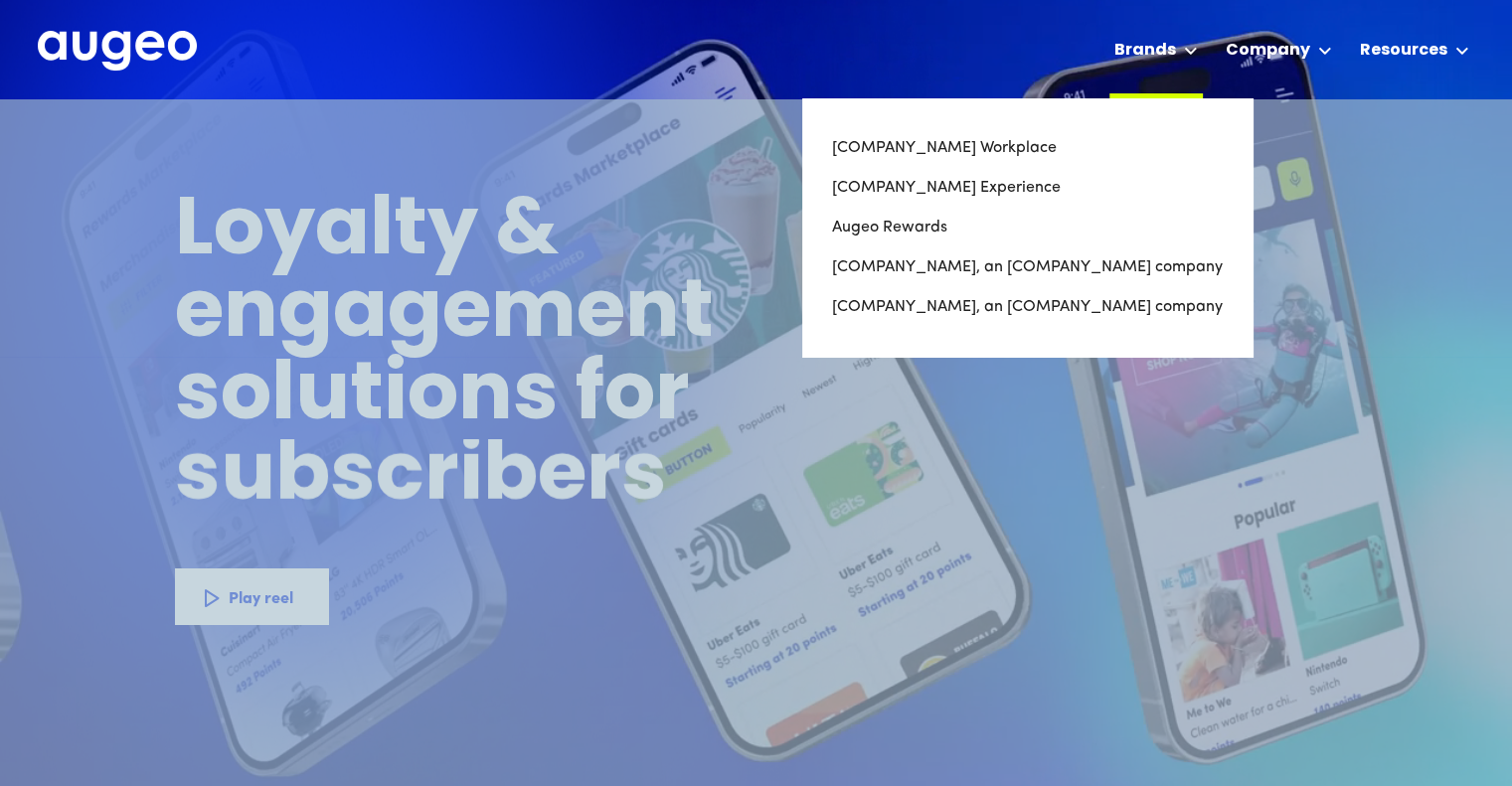 click on "Workplace solutions
Employee recognition & rewards Channel Loyalty Sales incentives Brands
Augeo Workplace Augeo Experience Augeo Rewards BN, an Augeo company Kigo, an Augeo company Company
About Leadership Incubation Corporate Social Responsibility Diversity, Equity, Inclusion & Belonging Careers  We're Hiring Contact Resources
Blog Posts News Videos Case Studies Guides" at bounding box center [1282, 49] 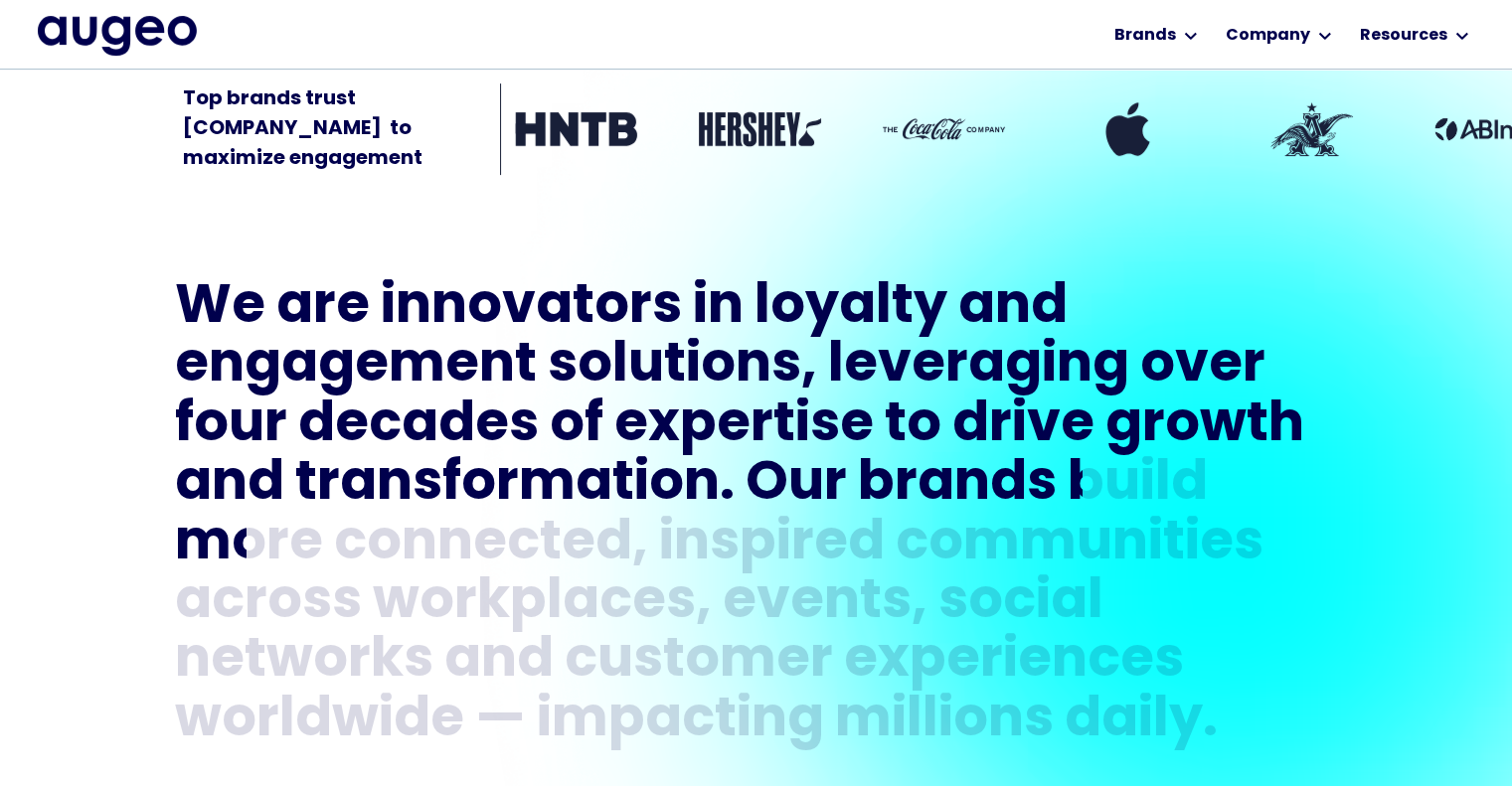 scroll, scrollTop: 761, scrollLeft: 0, axis: vertical 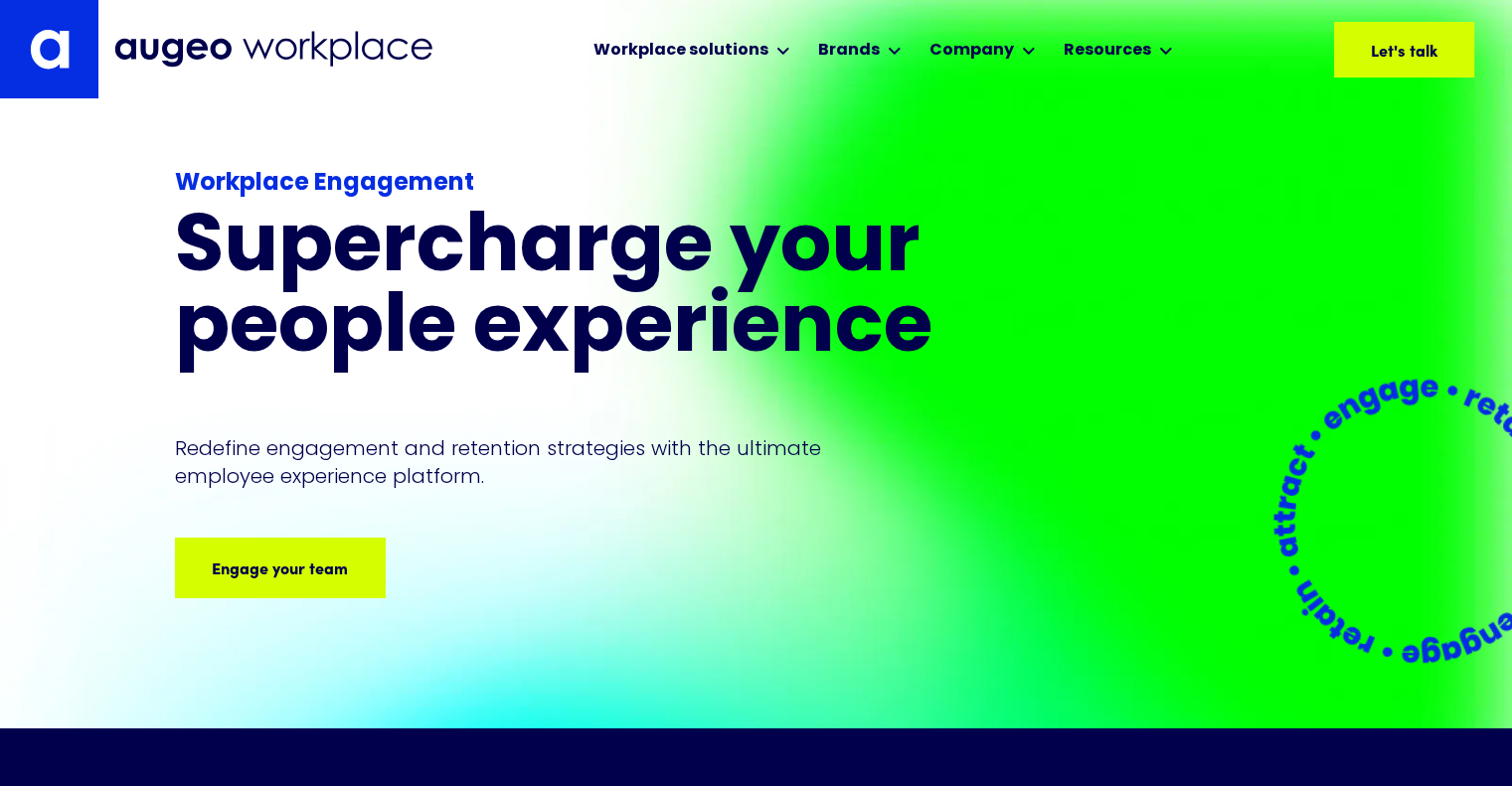 click at bounding box center (1420, 521) 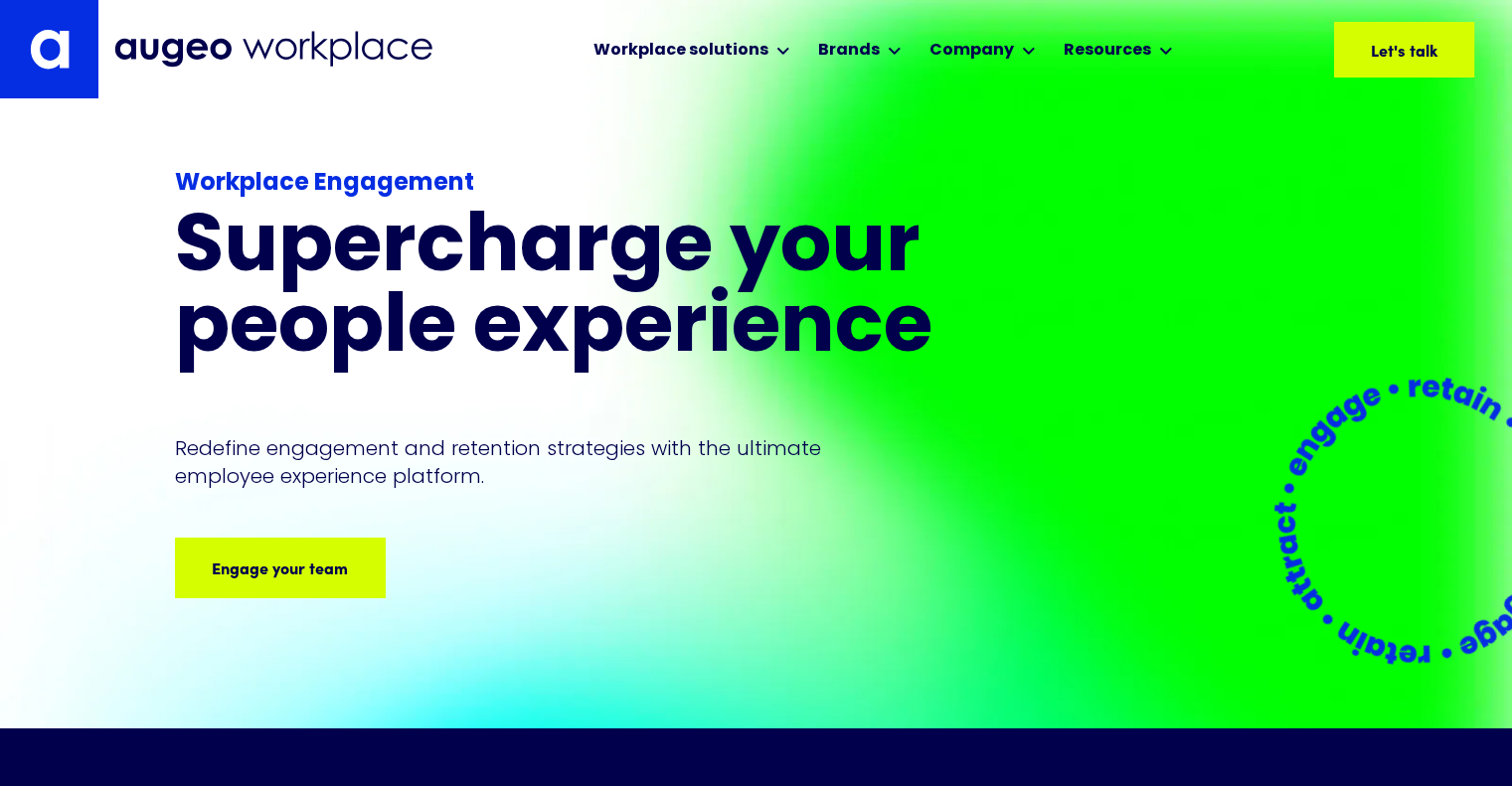 click at bounding box center [1420, 521] 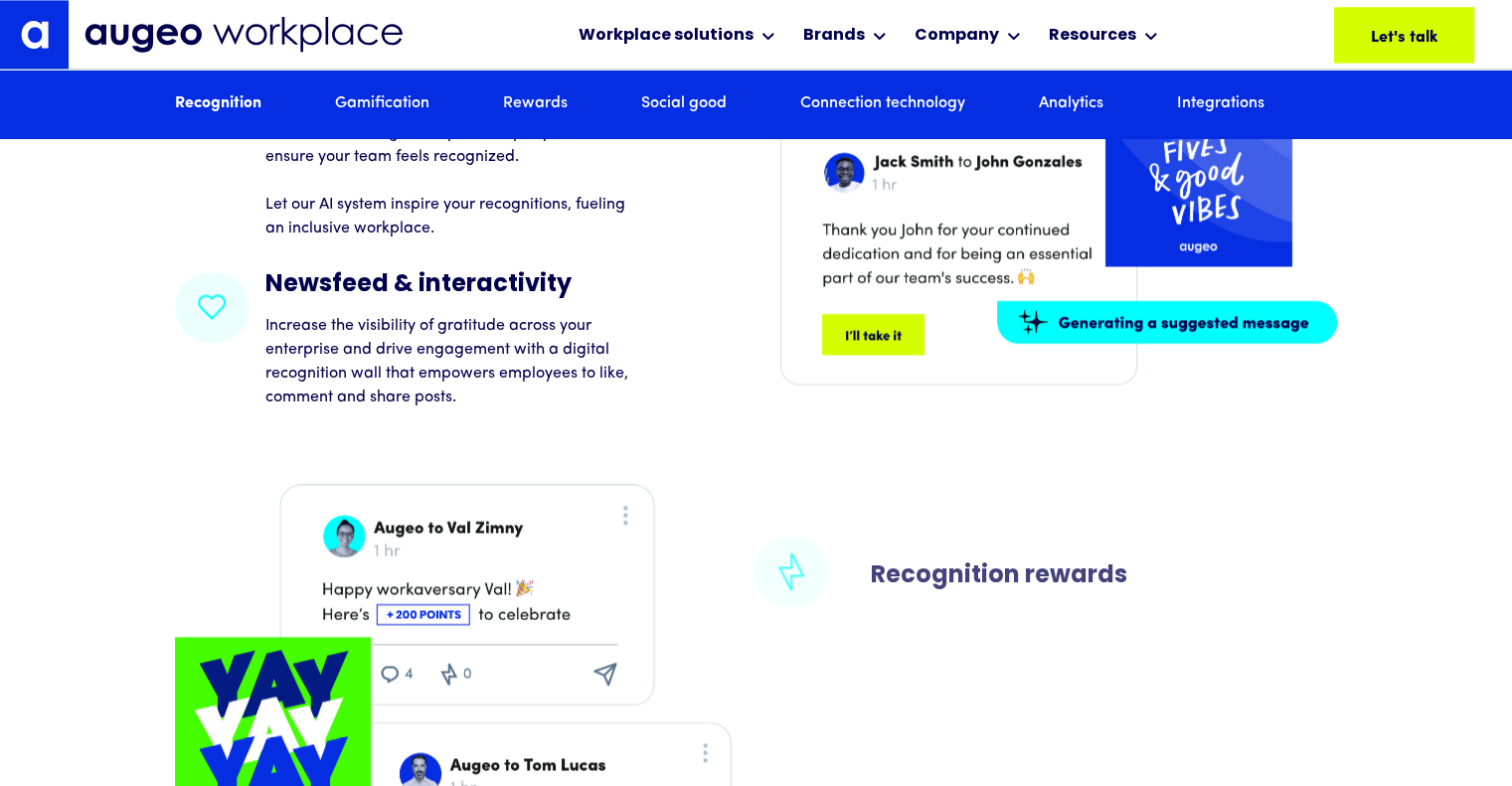 scroll, scrollTop: 3027, scrollLeft: 0, axis: vertical 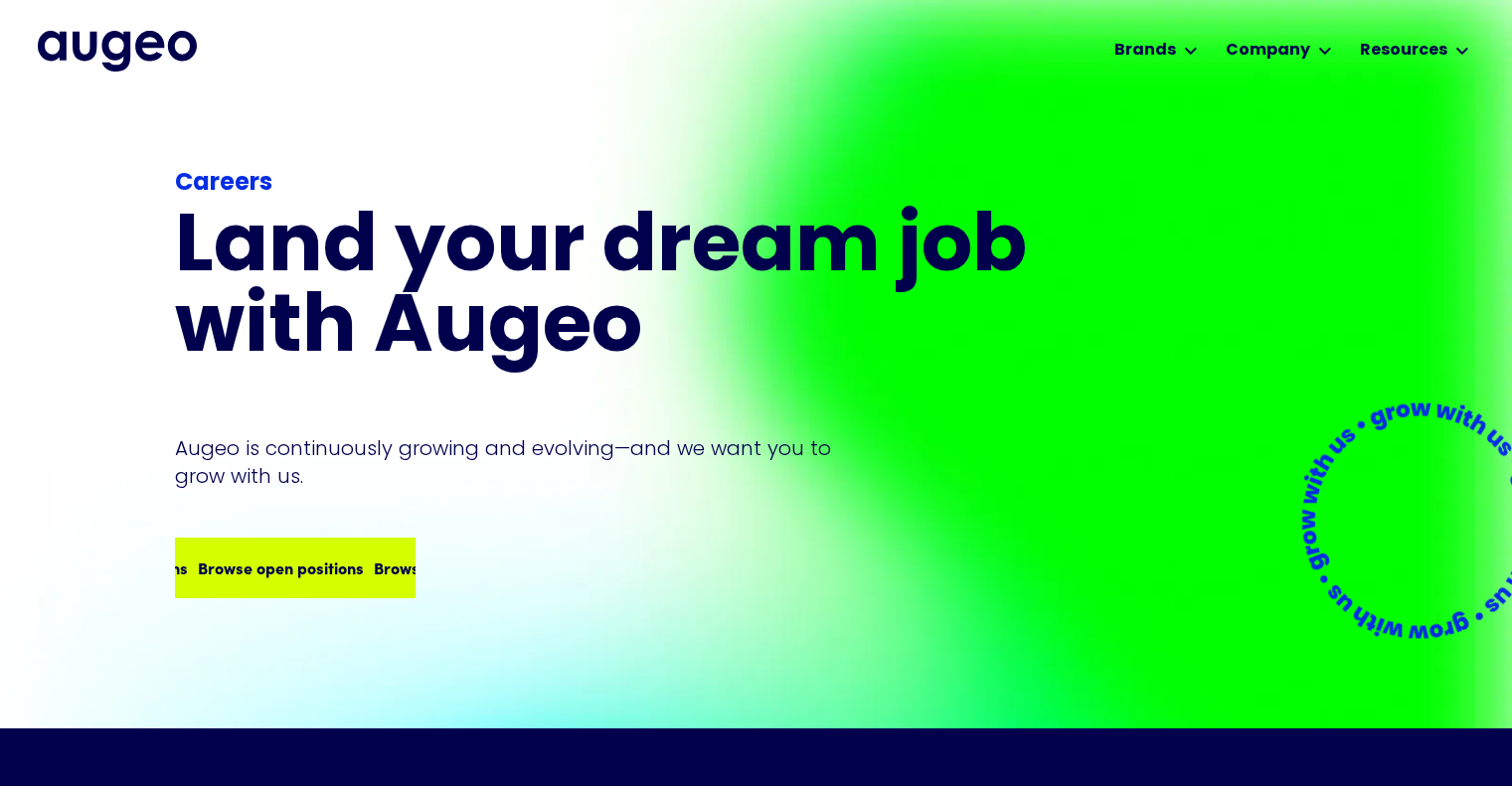 click on "Browse open positions" at bounding box center (450, 567) 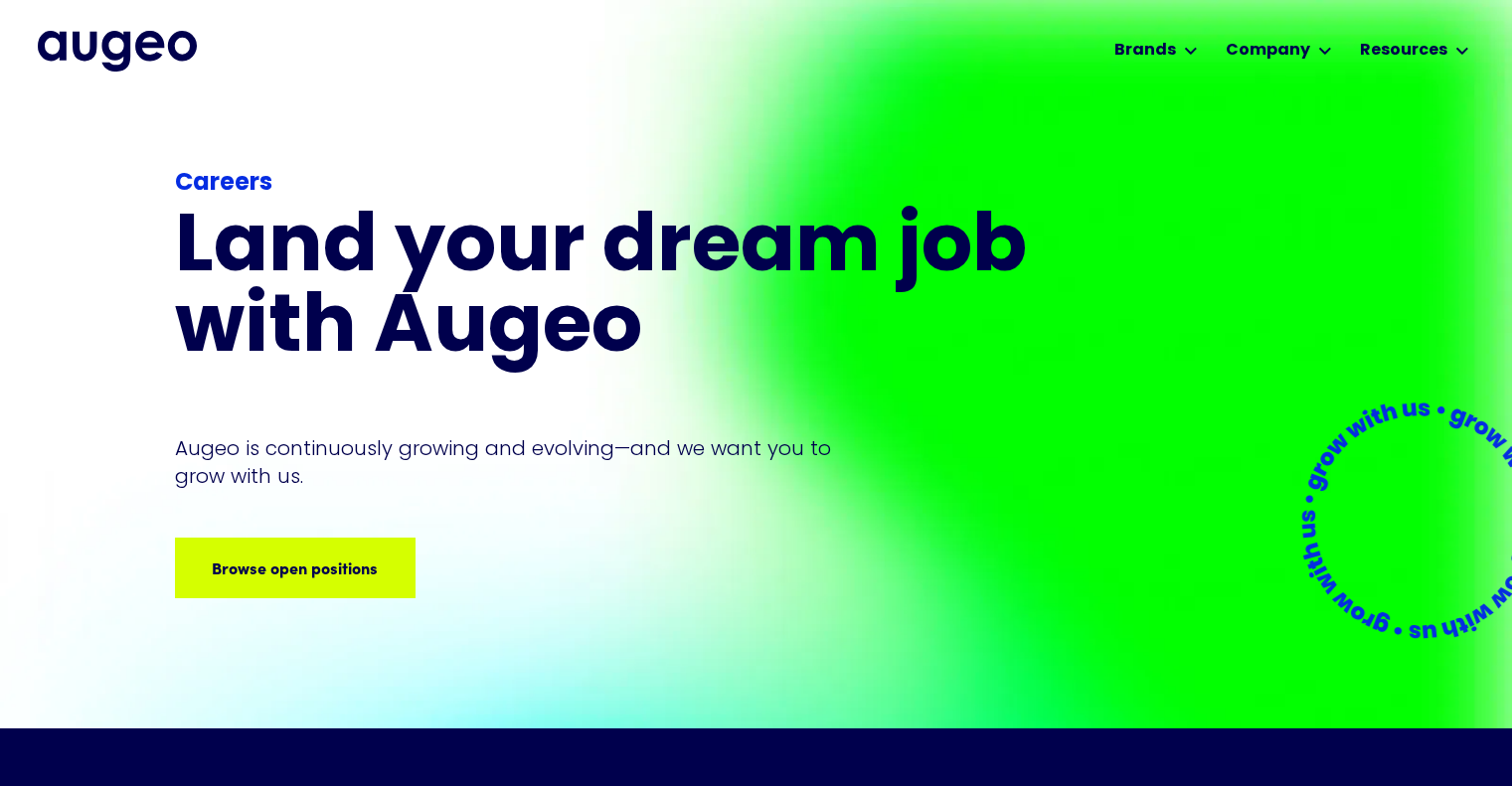 click at bounding box center (117, 51) 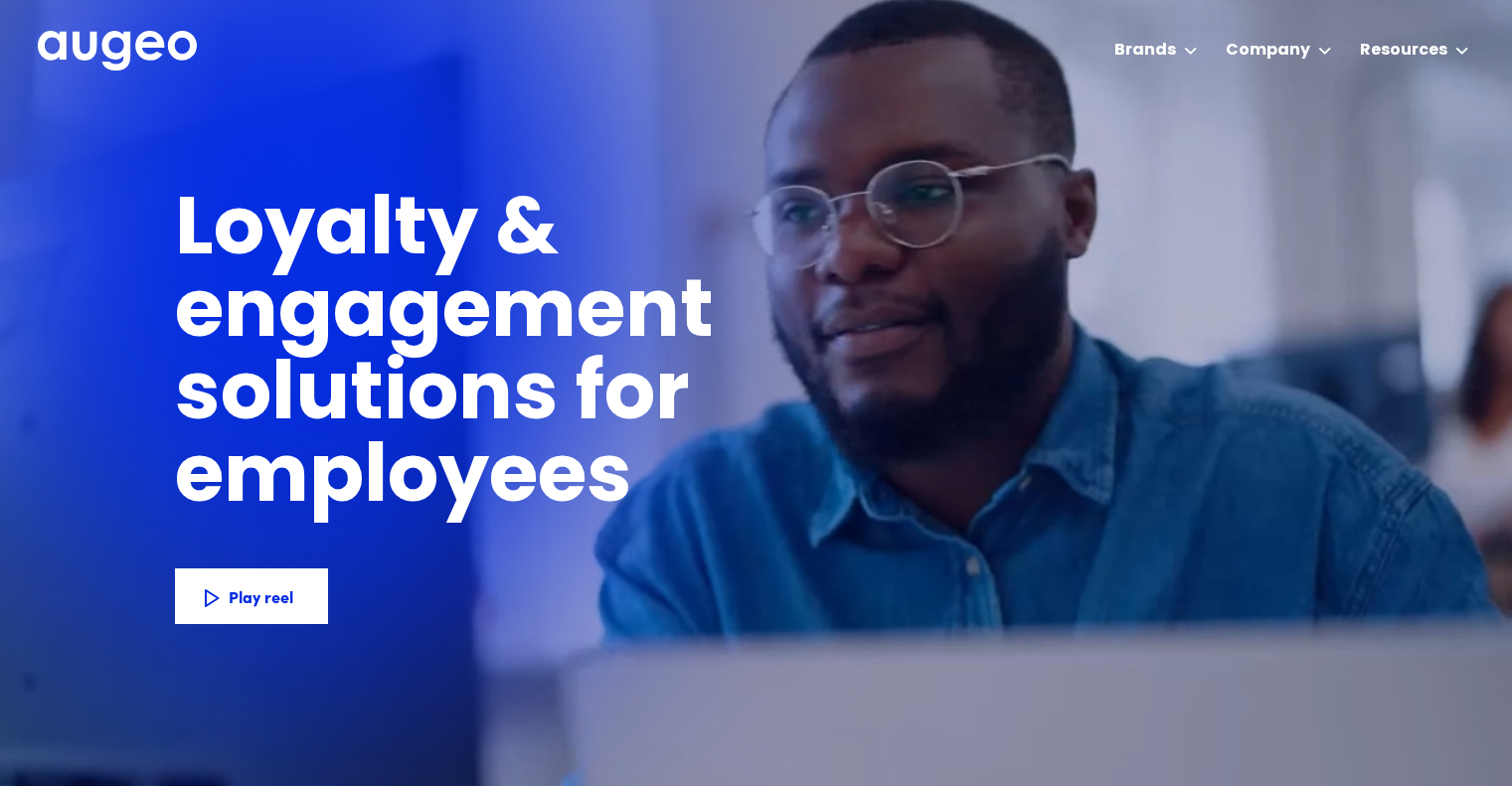 scroll, scrollTop: 0, scrollLeft: 0, axis: both 